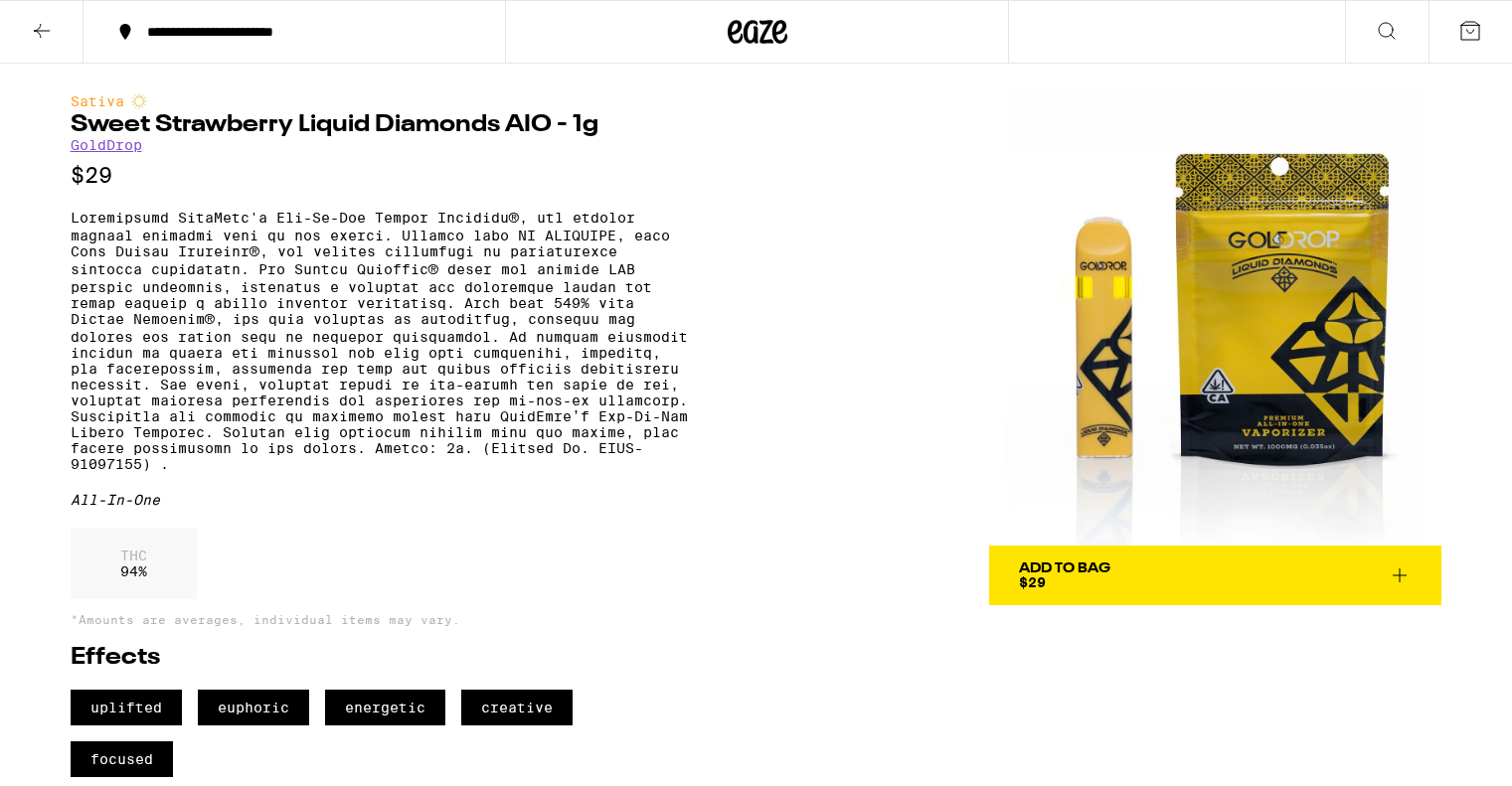 scroll, scrollTop: 0, scrollLeft: 0, axis: both 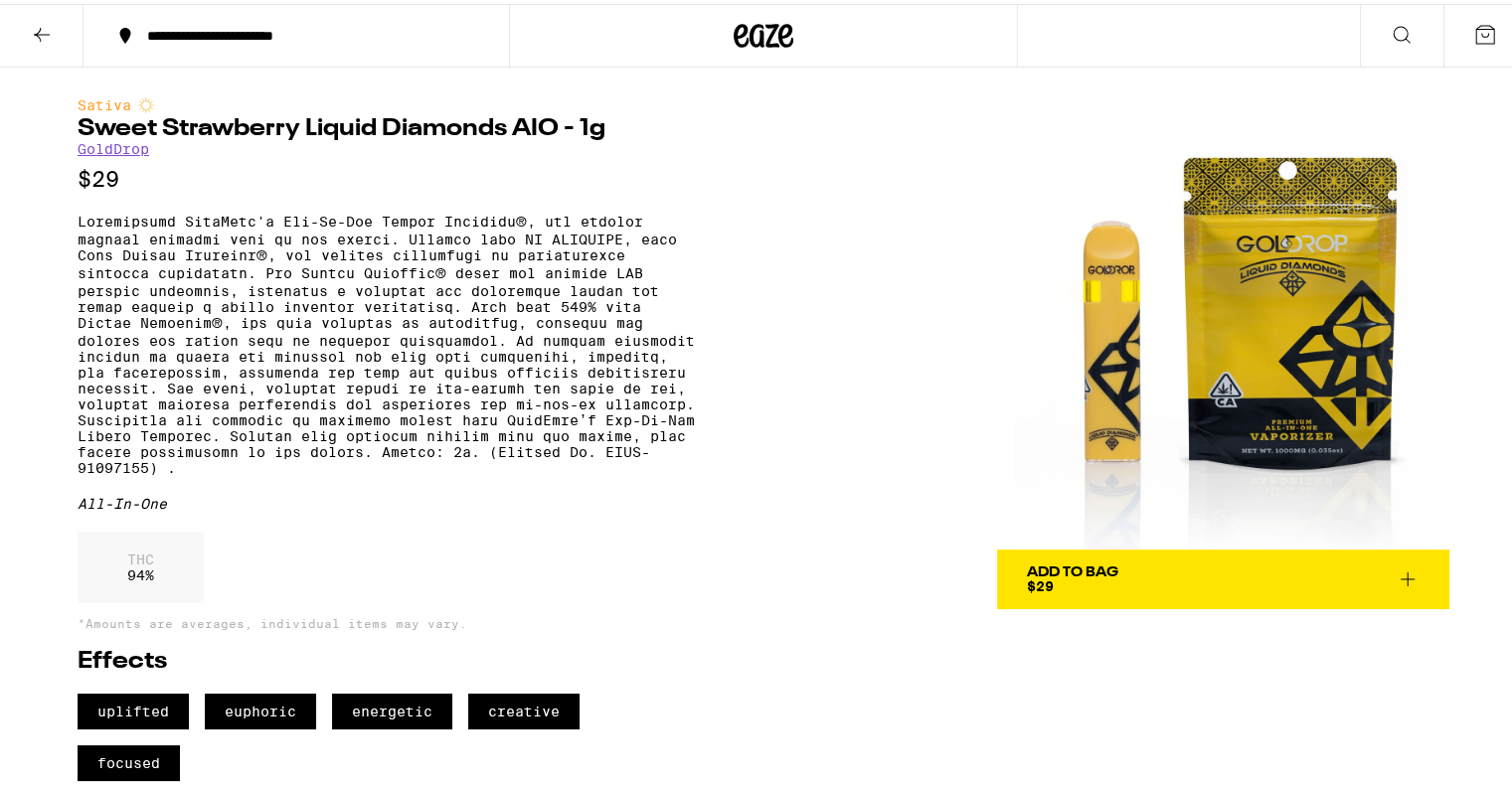 click on "**********" at bounding box center (306, 32) 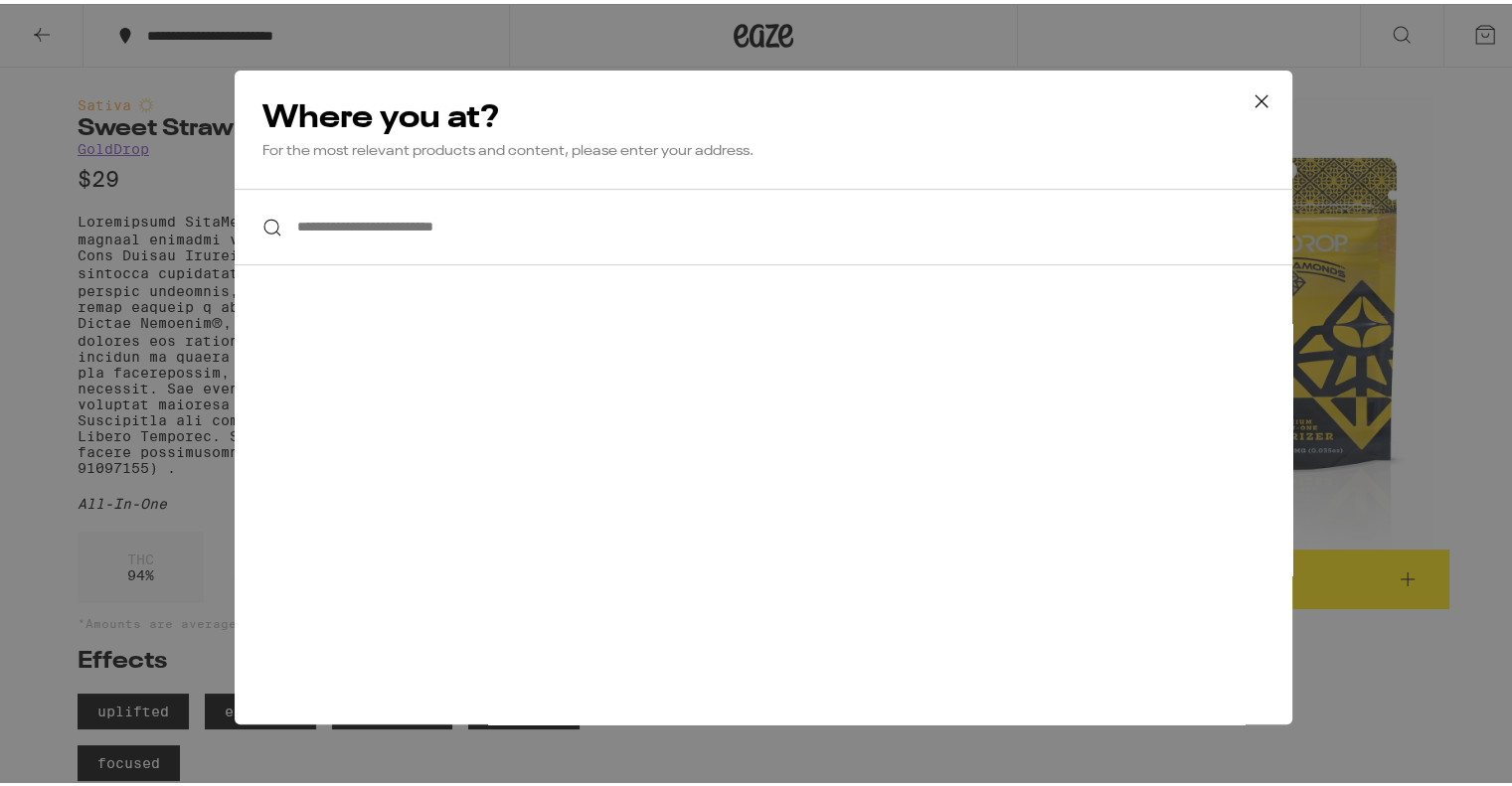click 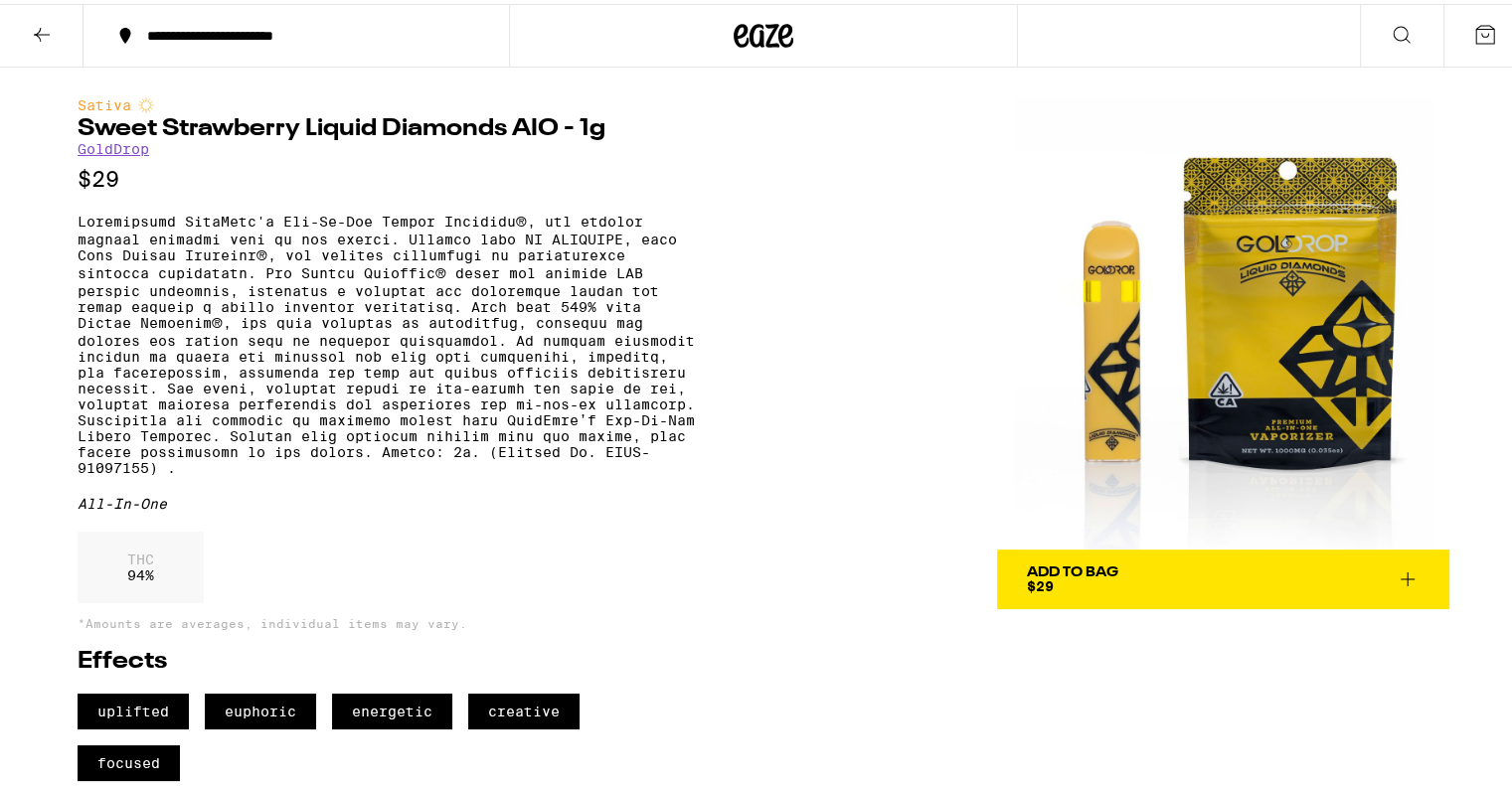 click at bounding box center (1485, 32) 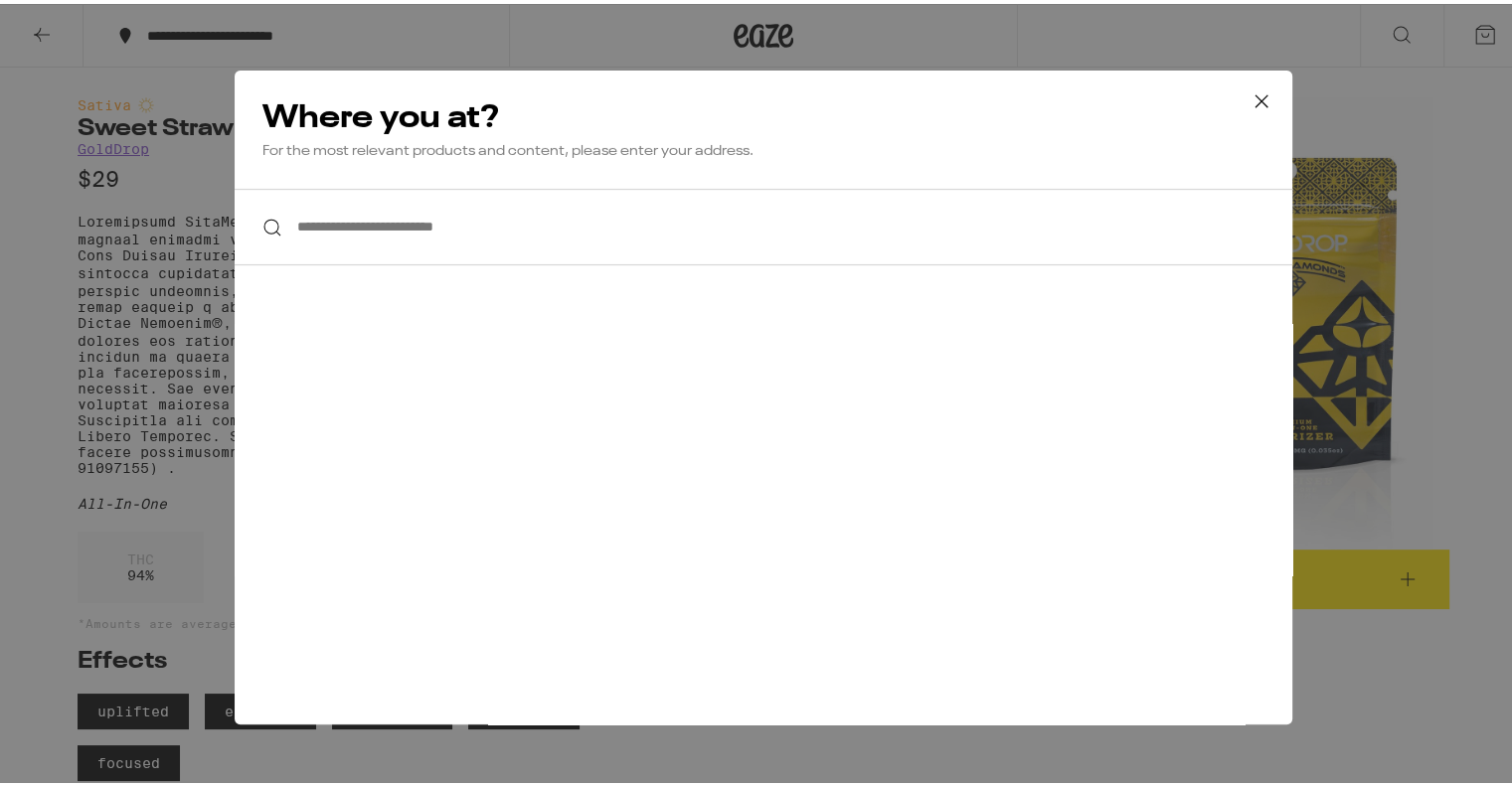 click on "**********" at bounding box center [763, 393] 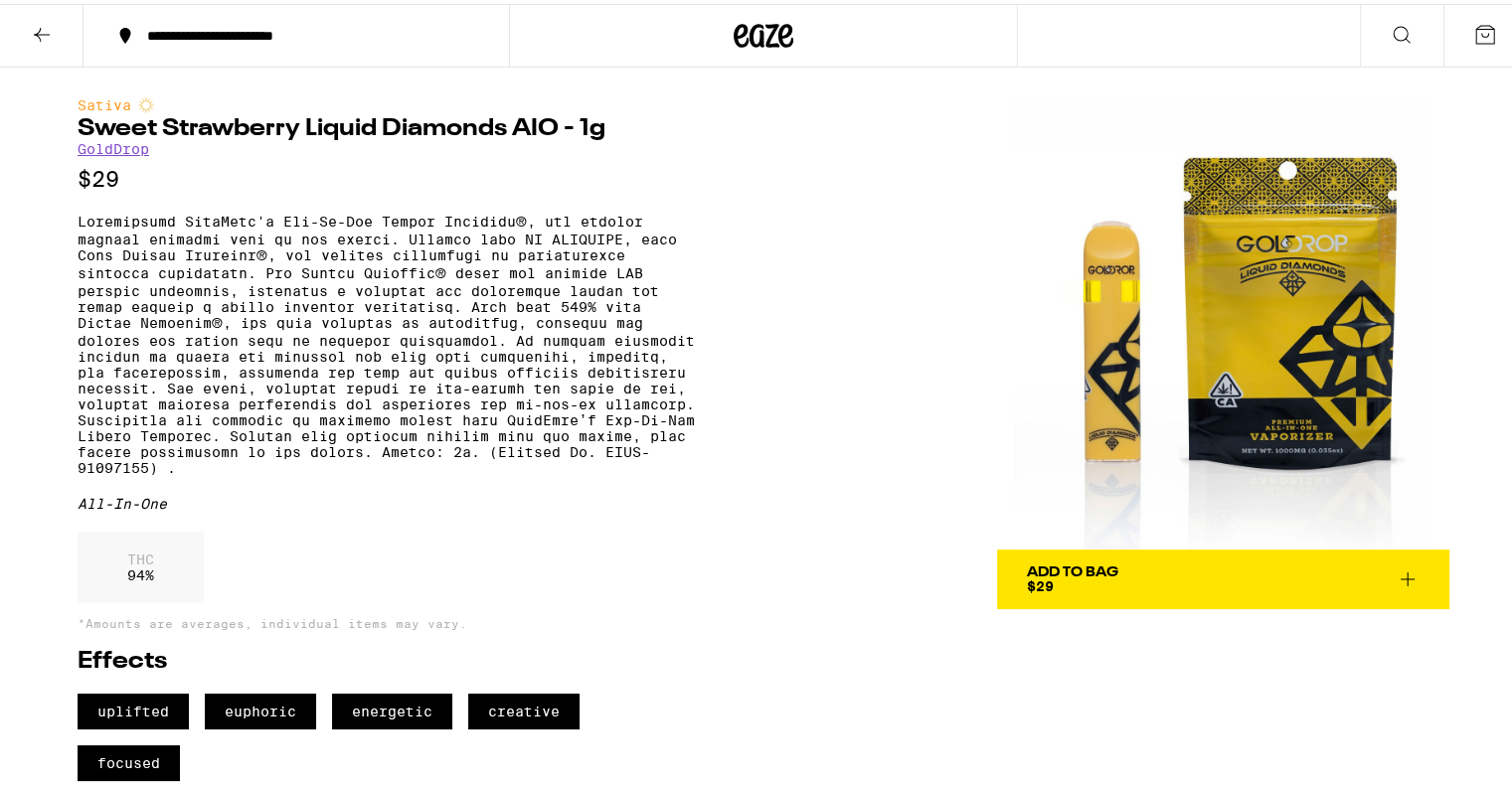 click on "Add To Bag $29" at bounding box center [1223, 575] 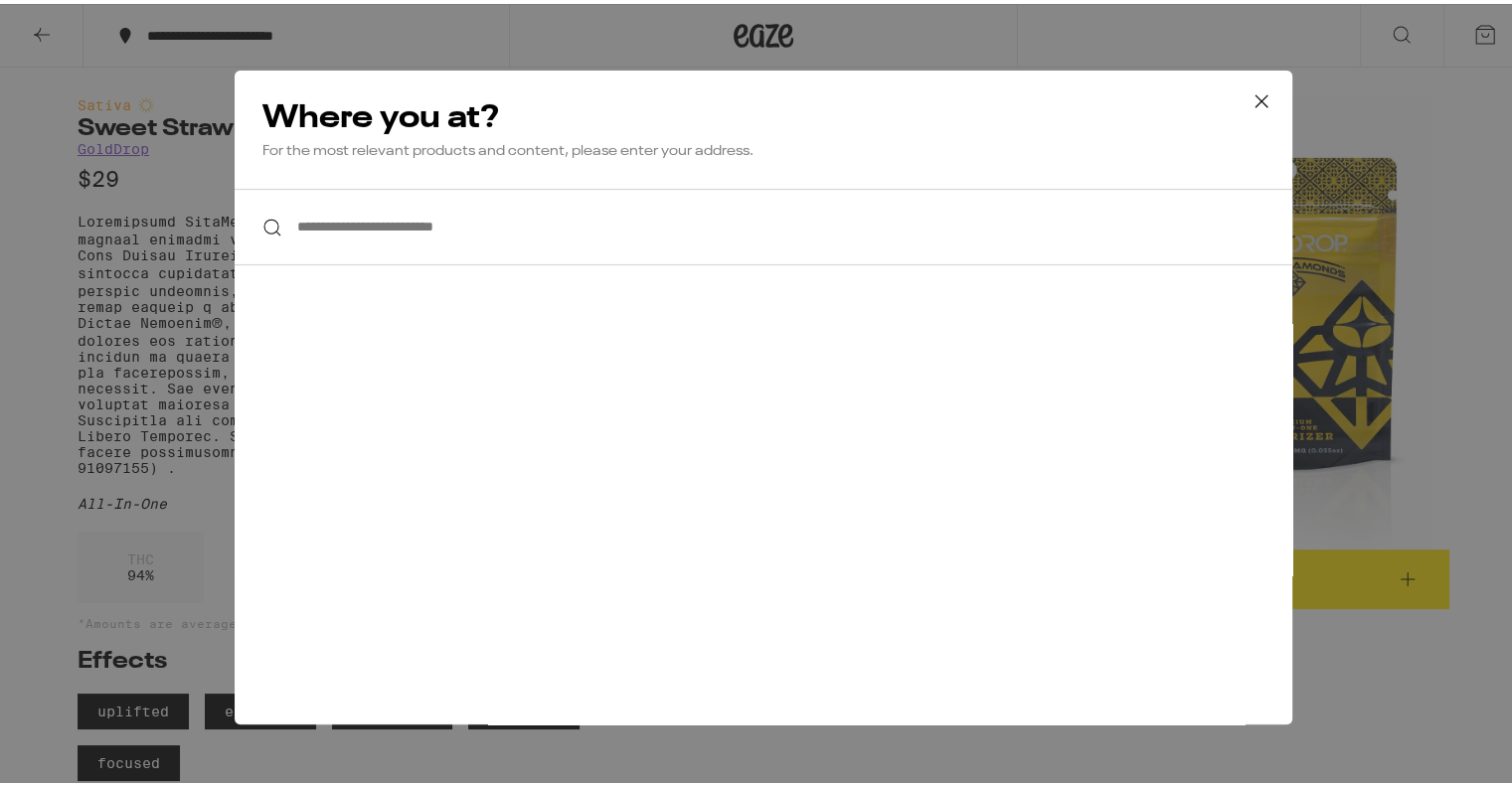 click on "**********" at bounding box center (763, 223) 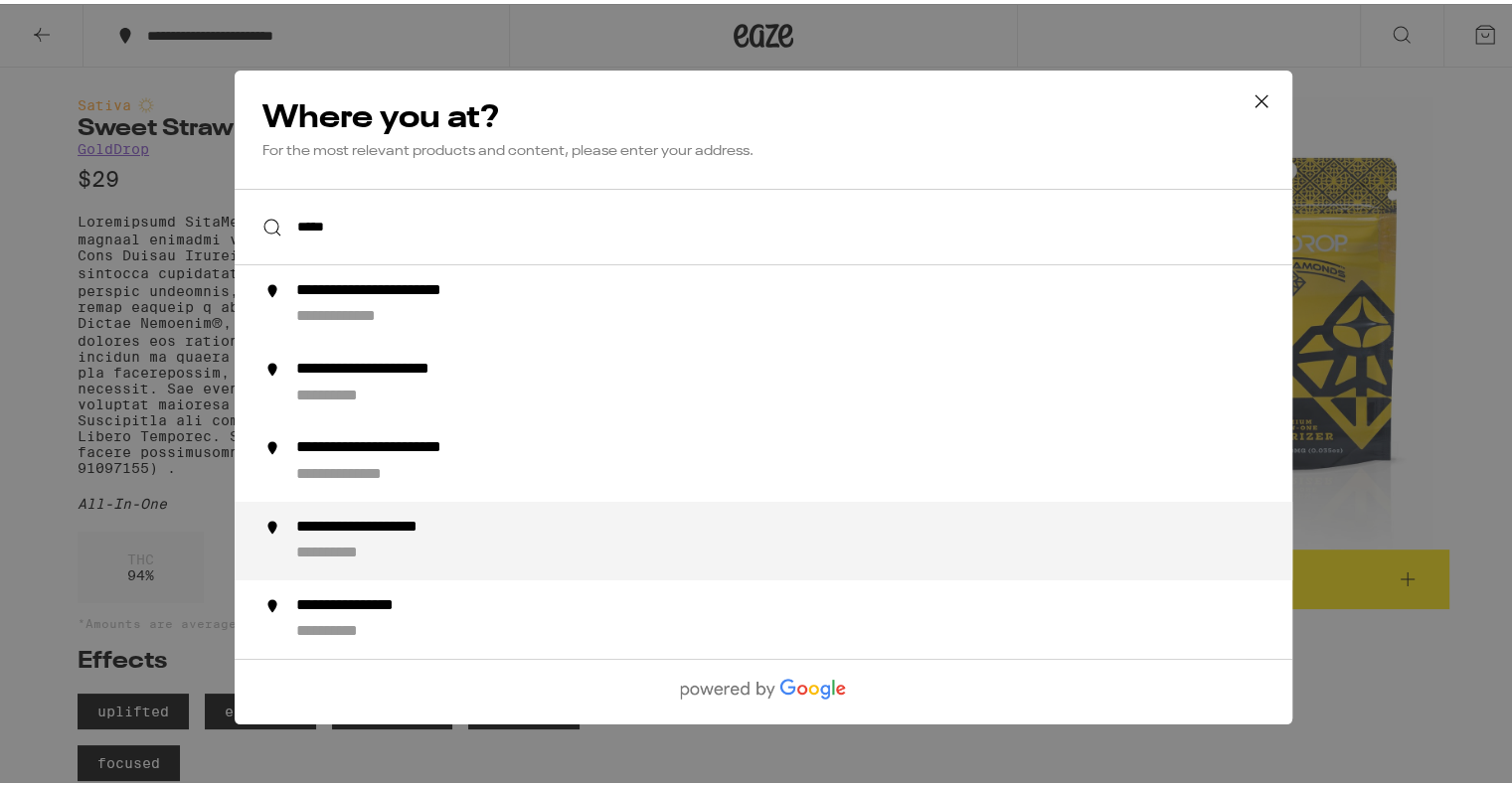 click on "**********" at bounding box center (399, 523) 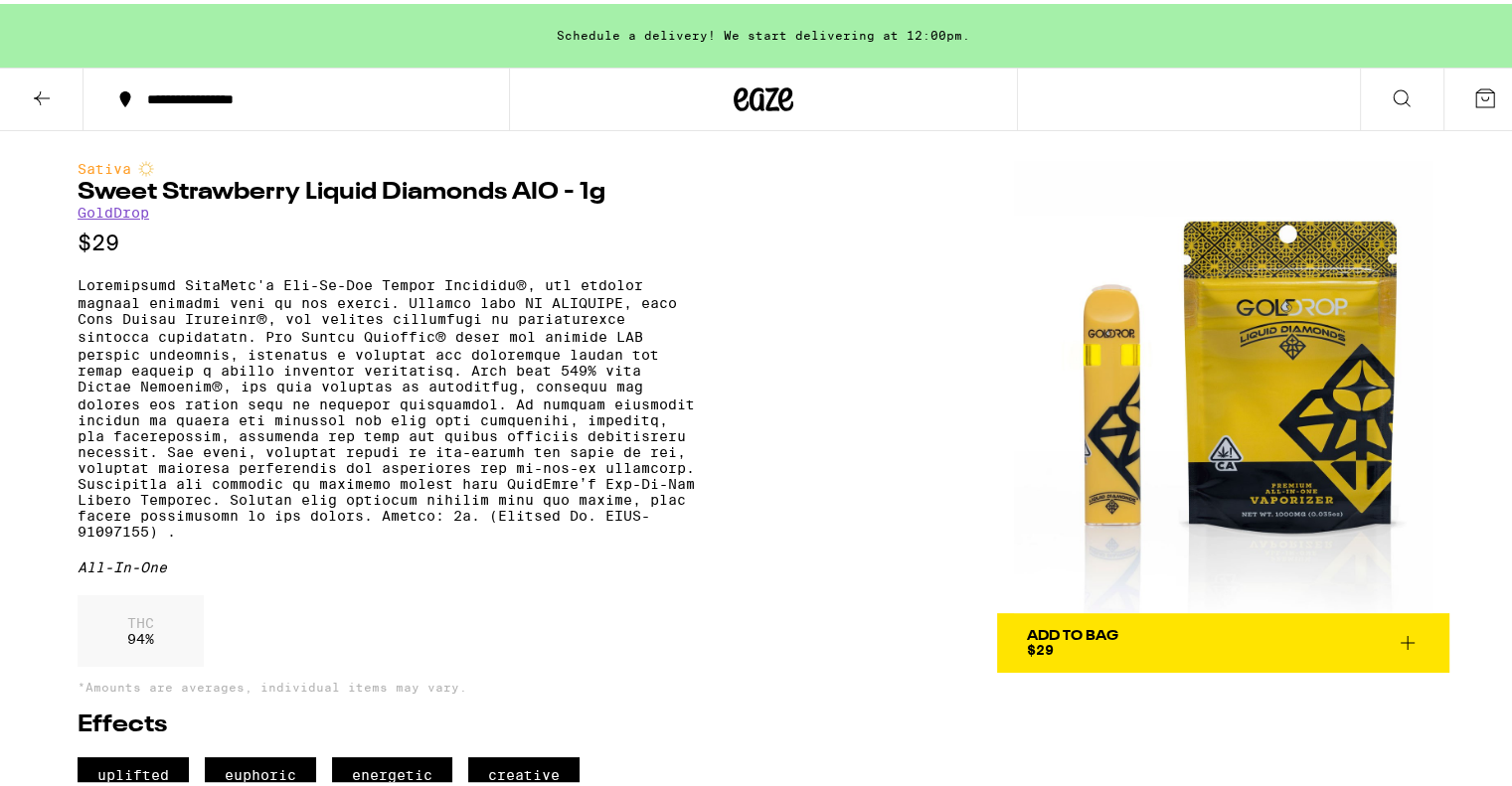 click 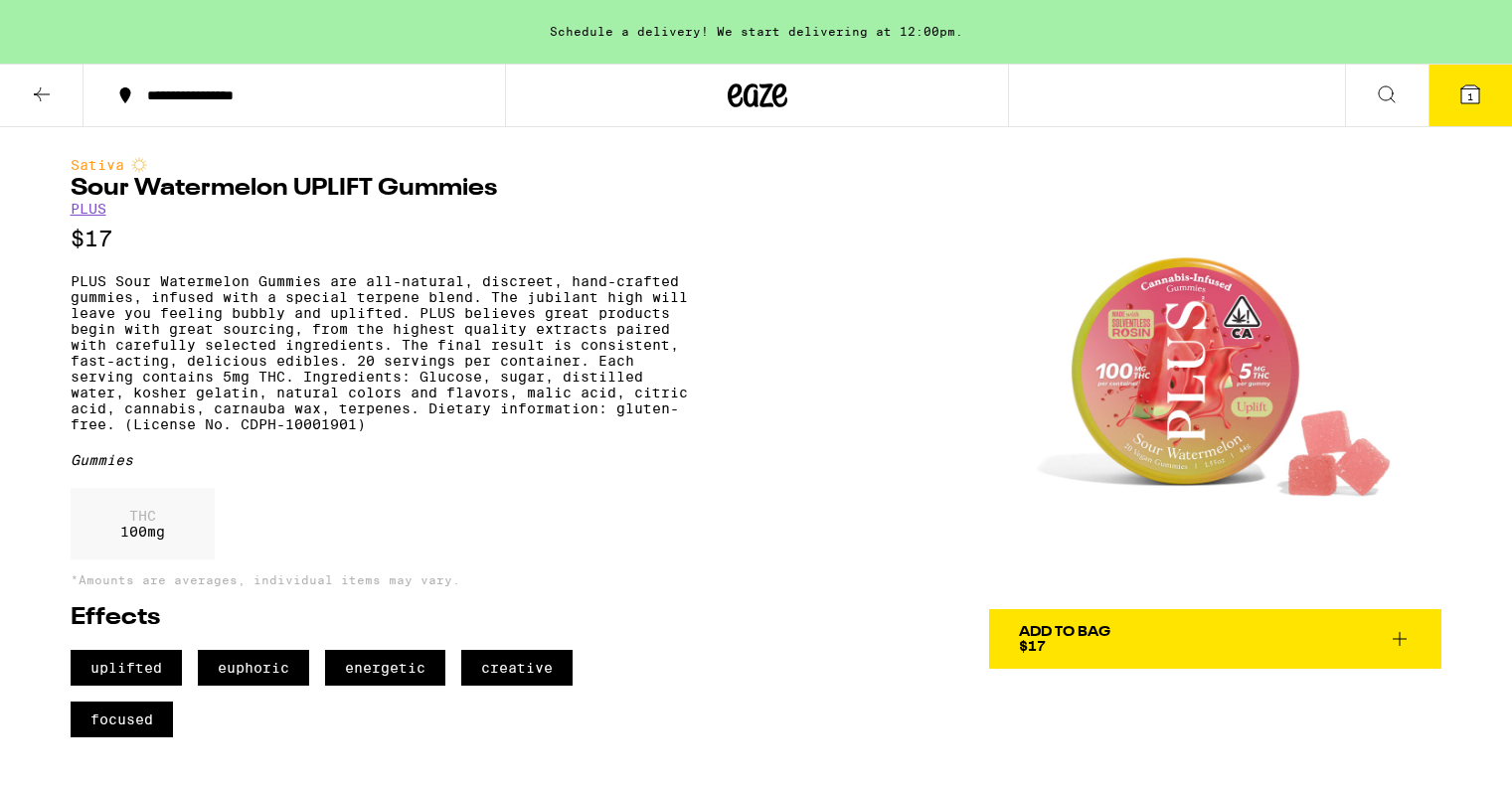 scroll, scrollTop: 0, scrollLeft: 0, axis: both 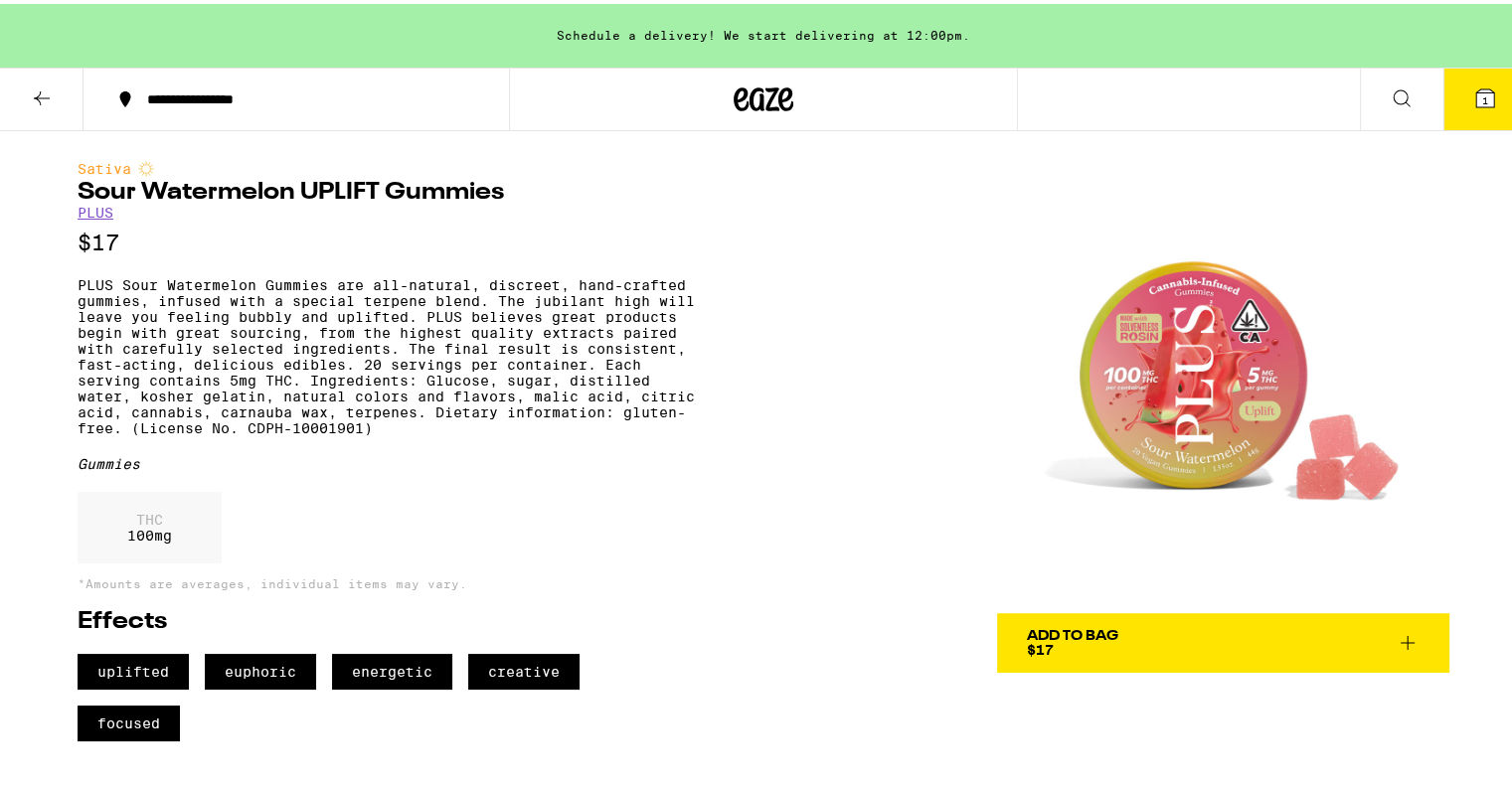 click 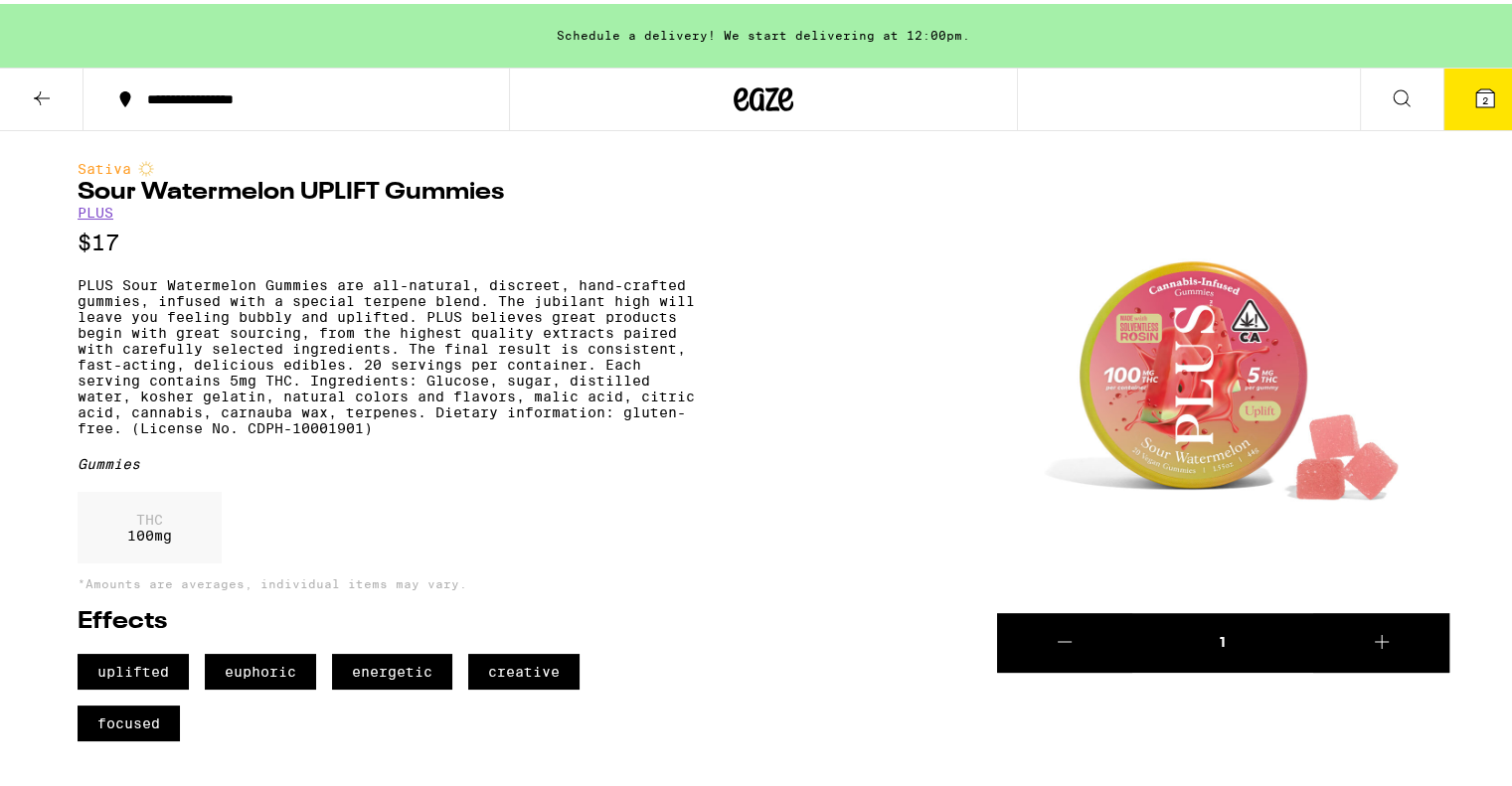 click 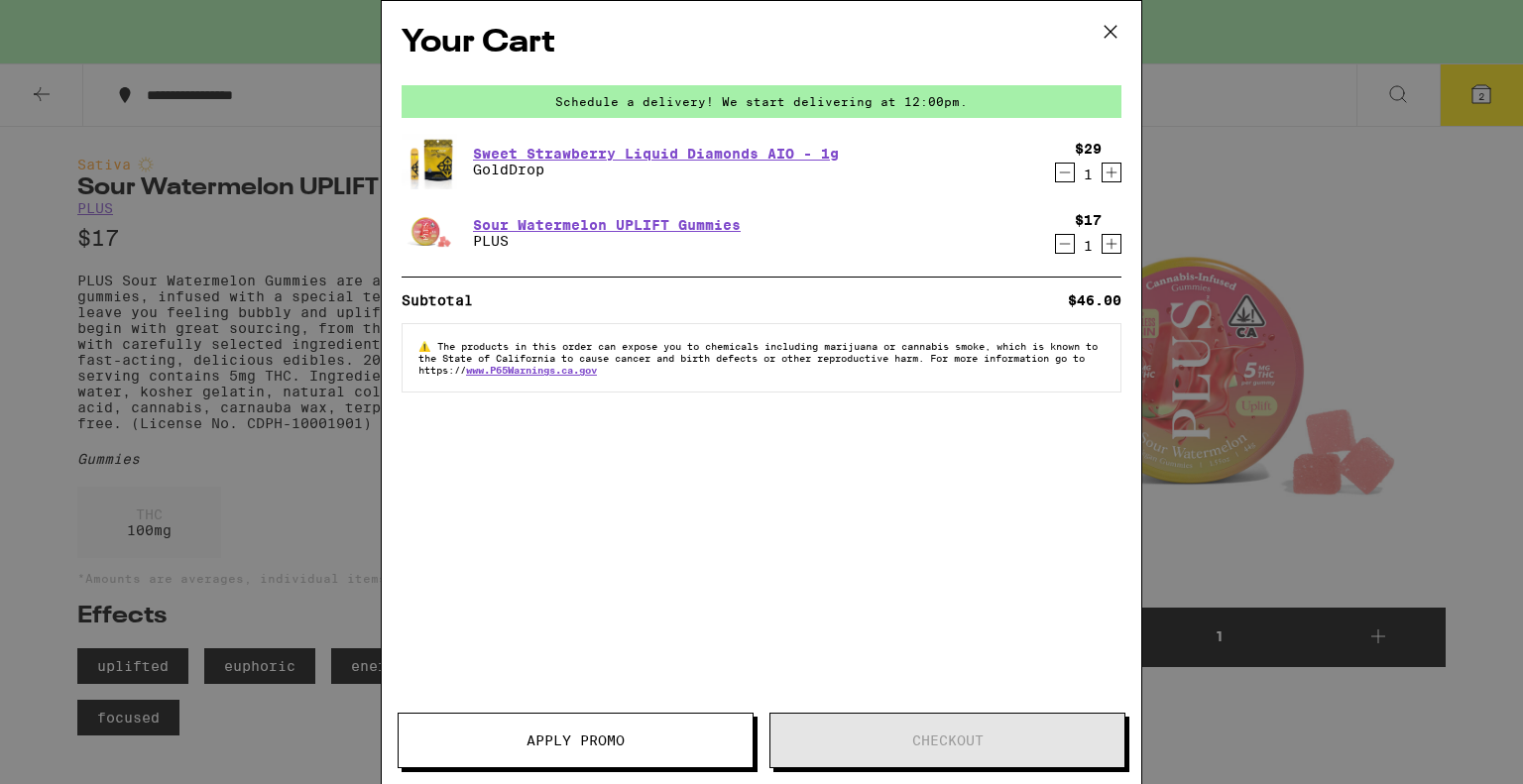 scroll, scrollTop: 0, scrollLeft: 0, axis: both 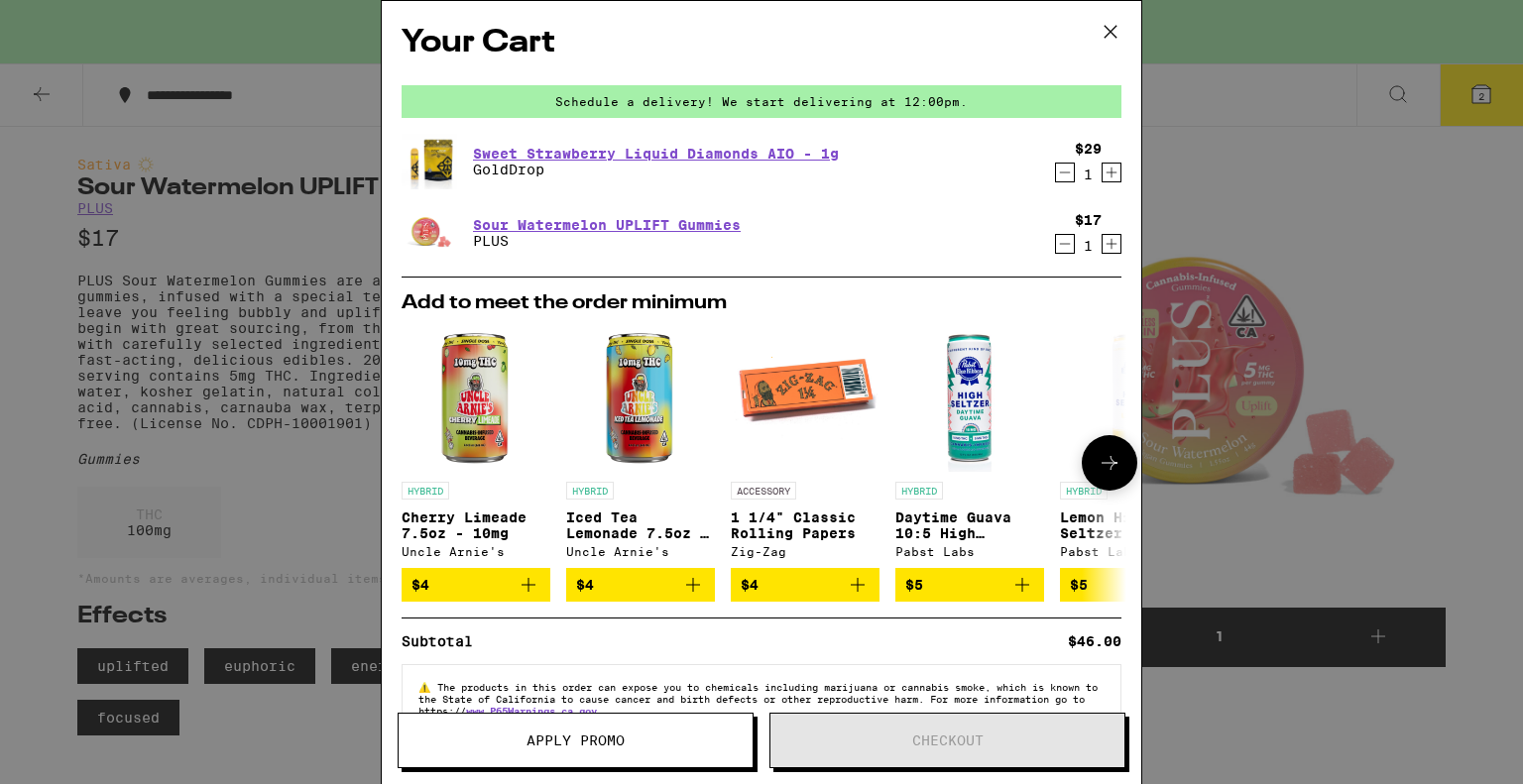 click 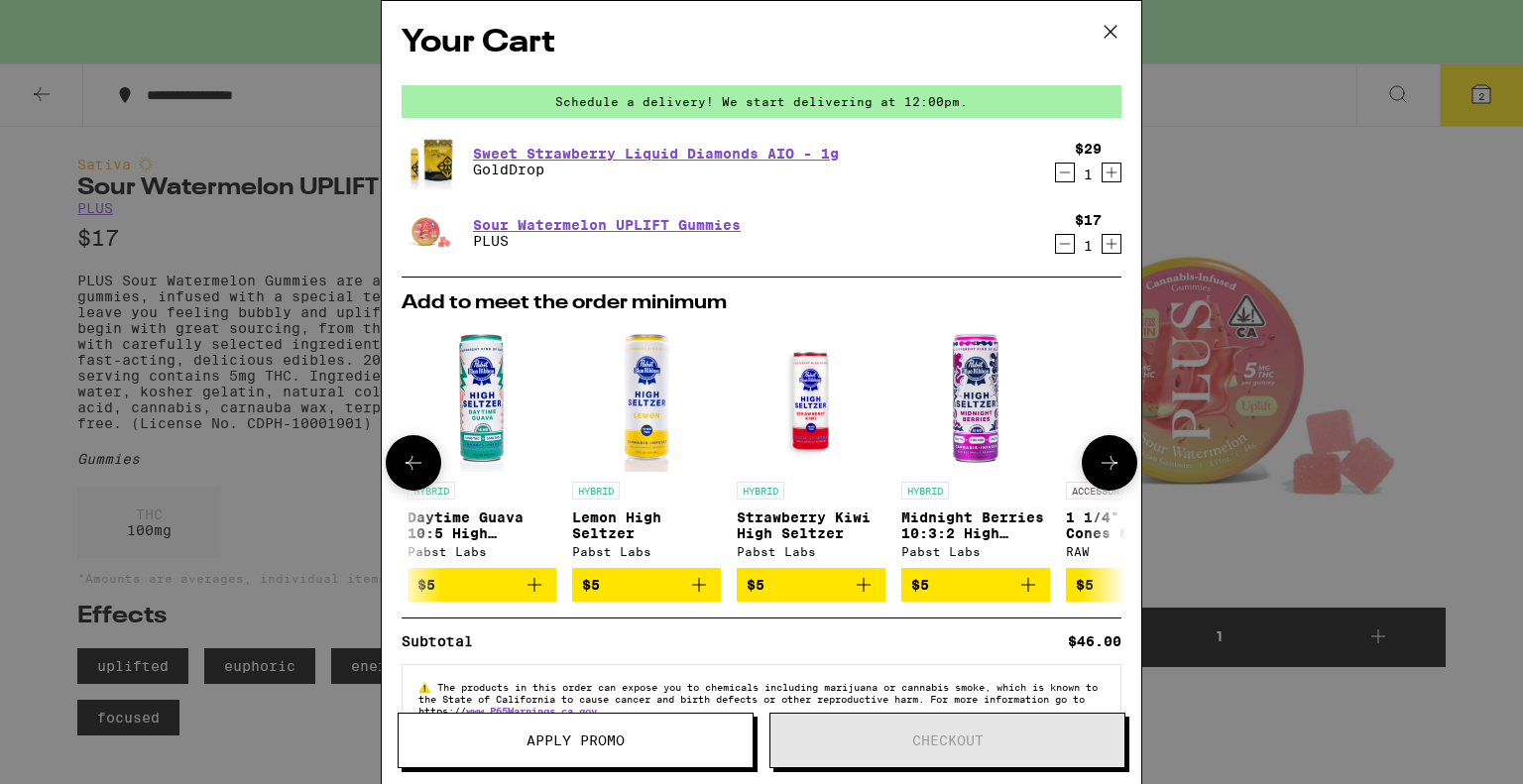 click 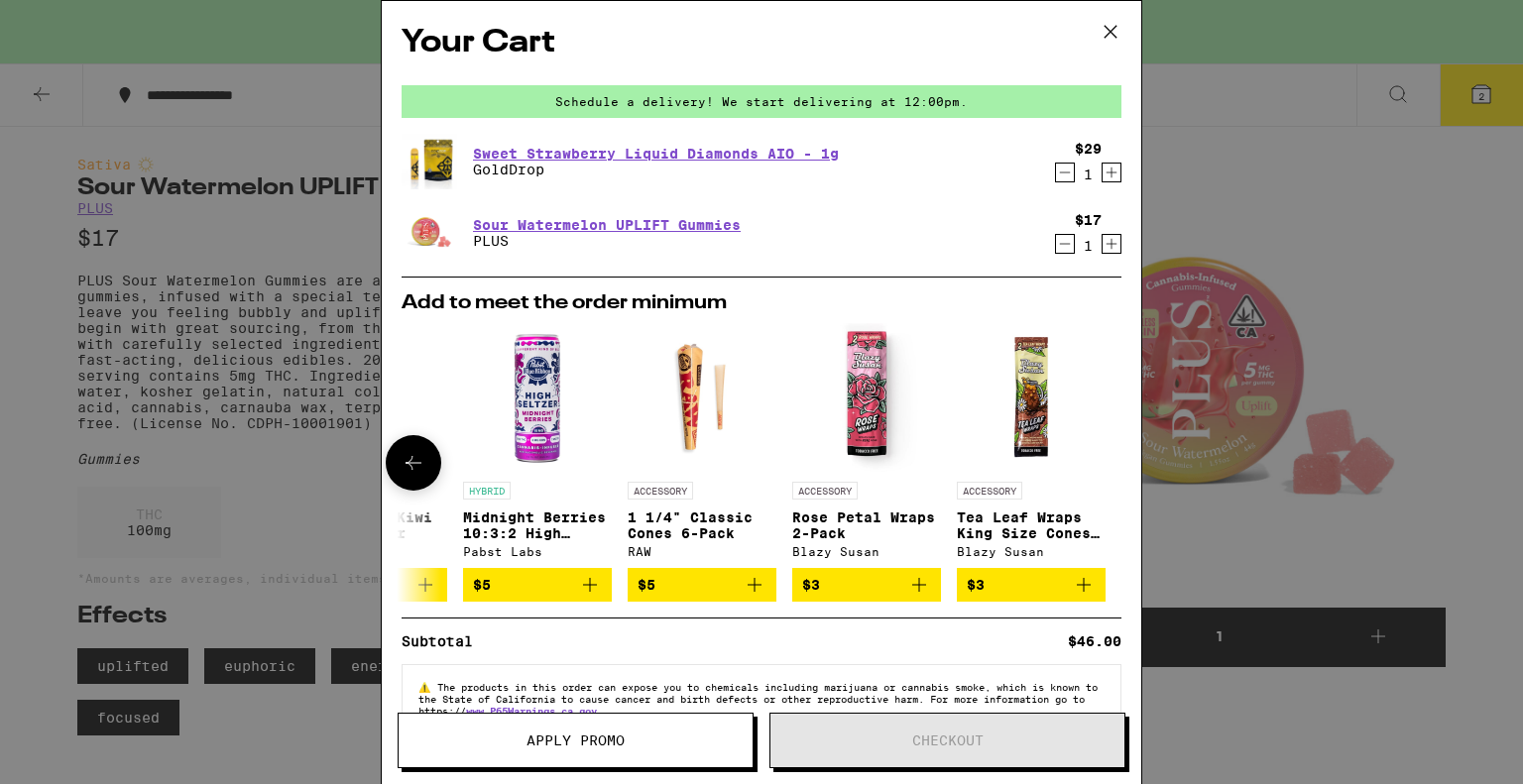 scroll, scrollTop: 0, scrollLeft: 940, axis: horizontal 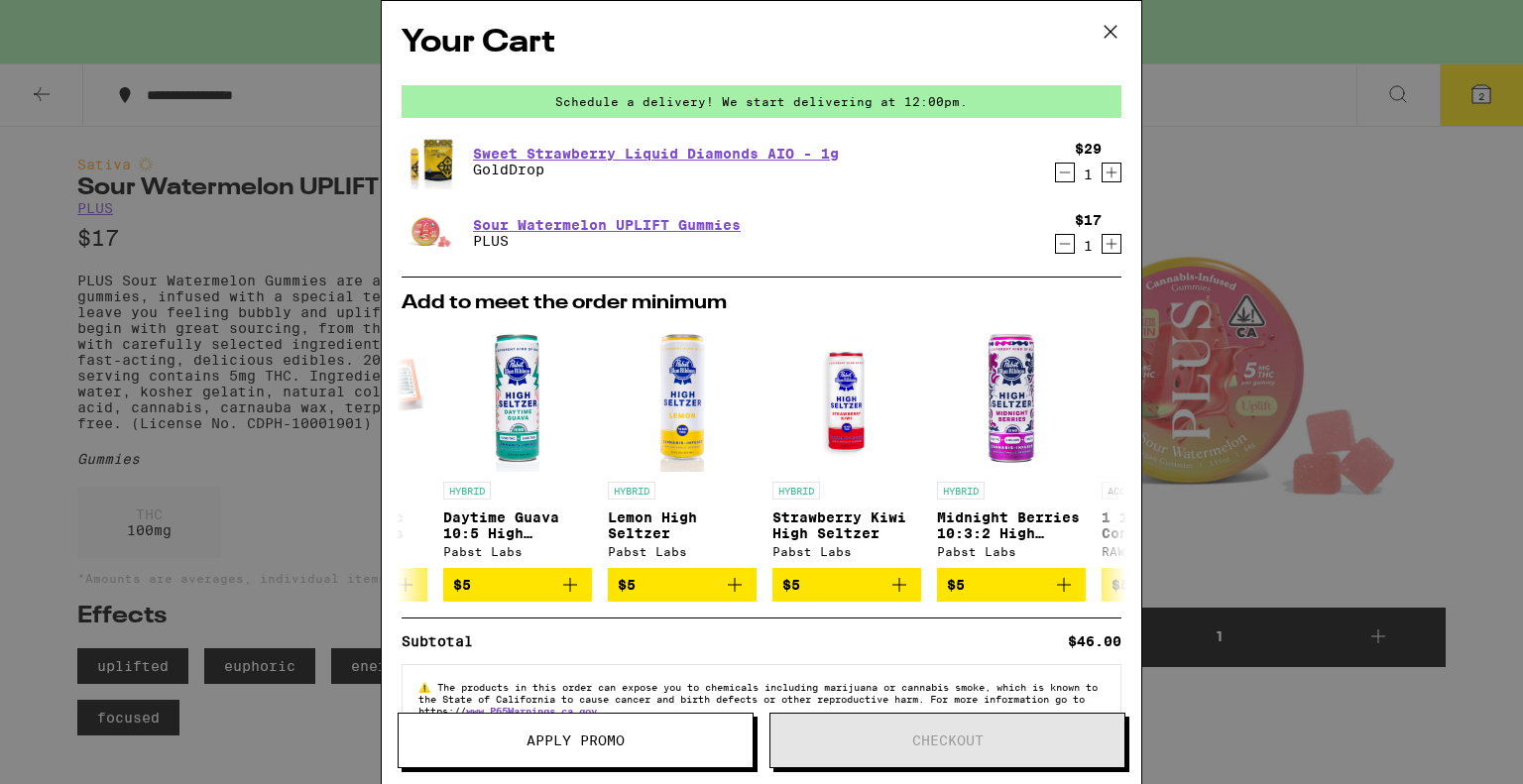 click 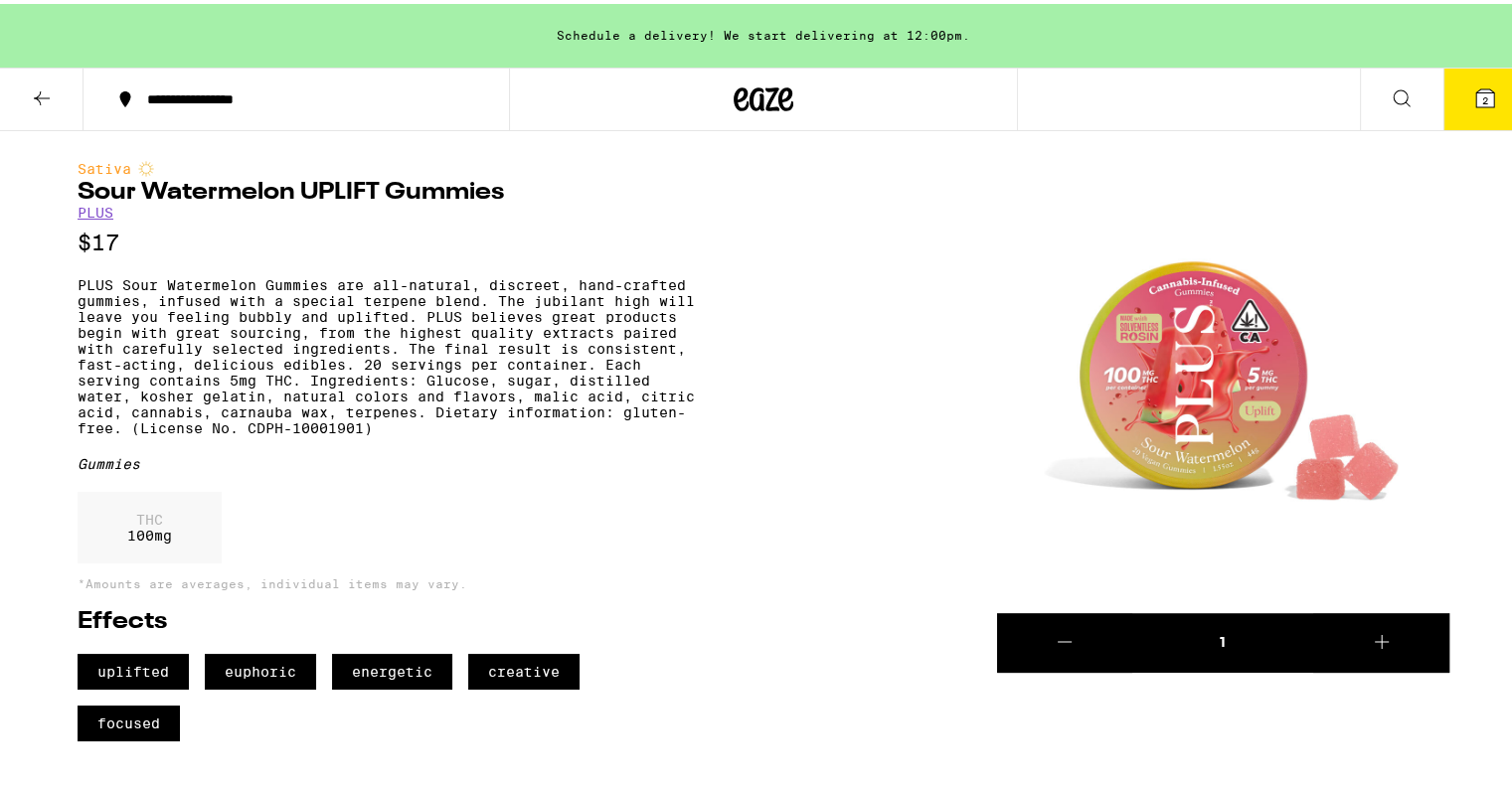 click 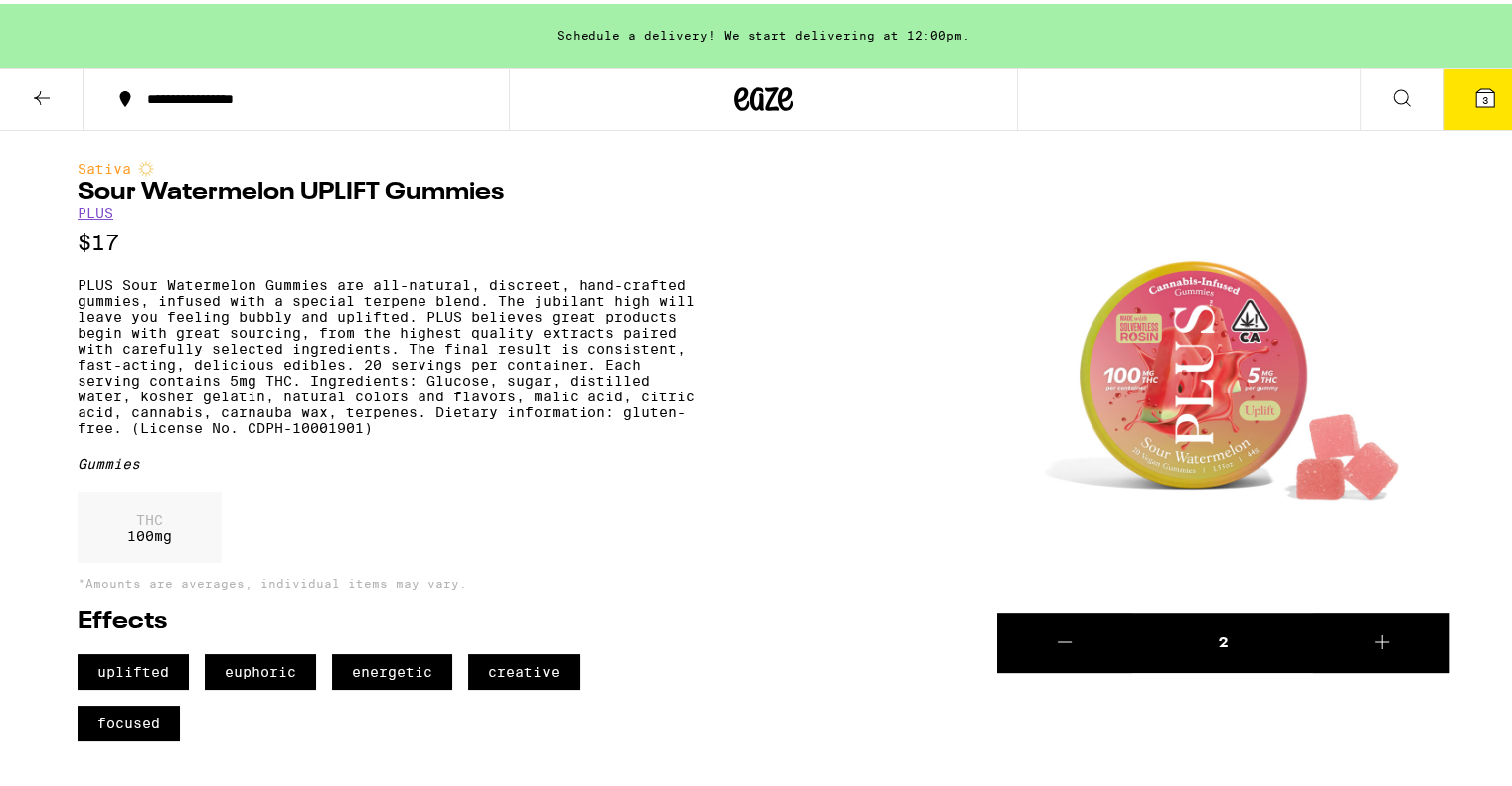 click on "3" at bounding box center [1485, 95] 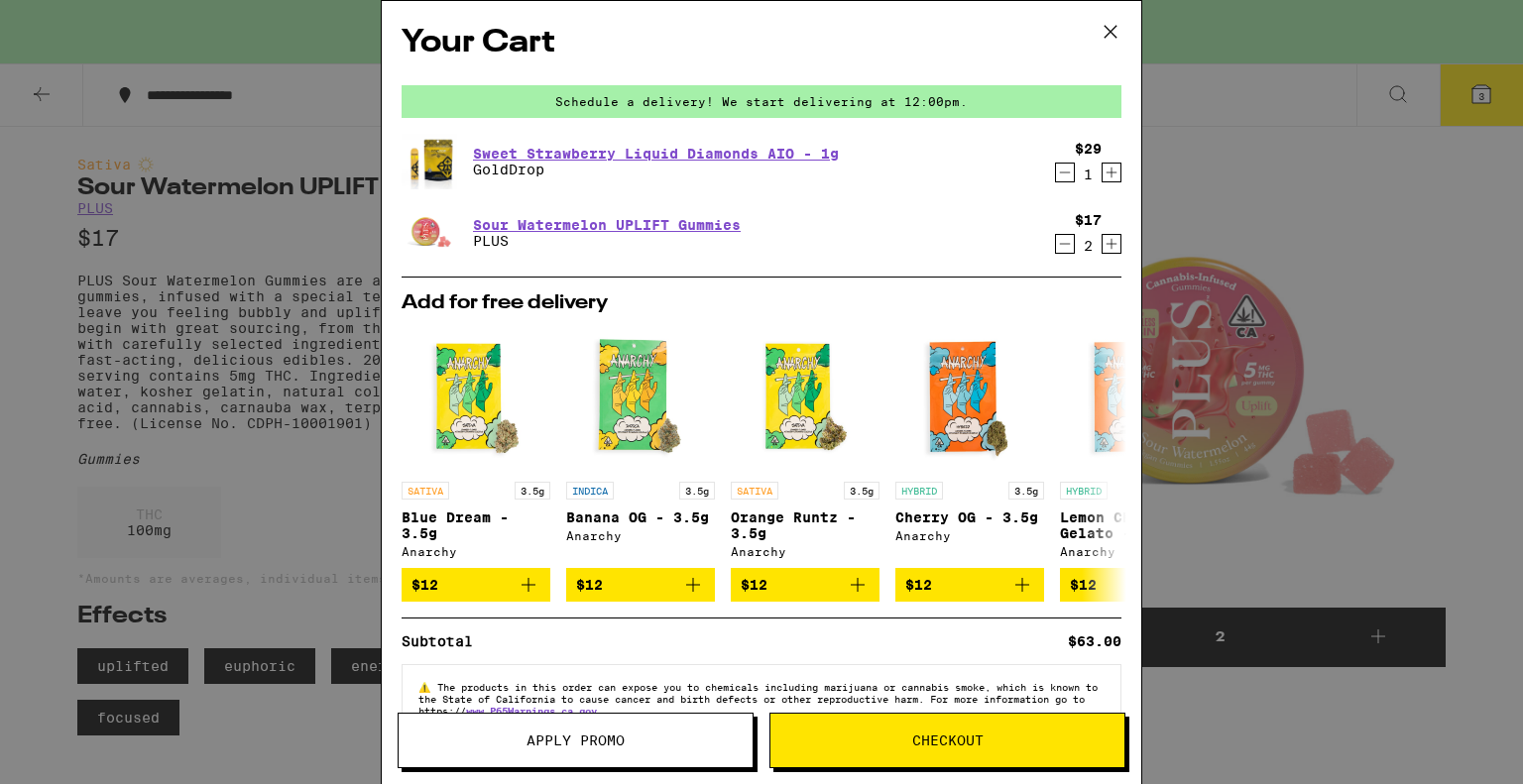 click on "Checkout" at bounding box center [947, 740] 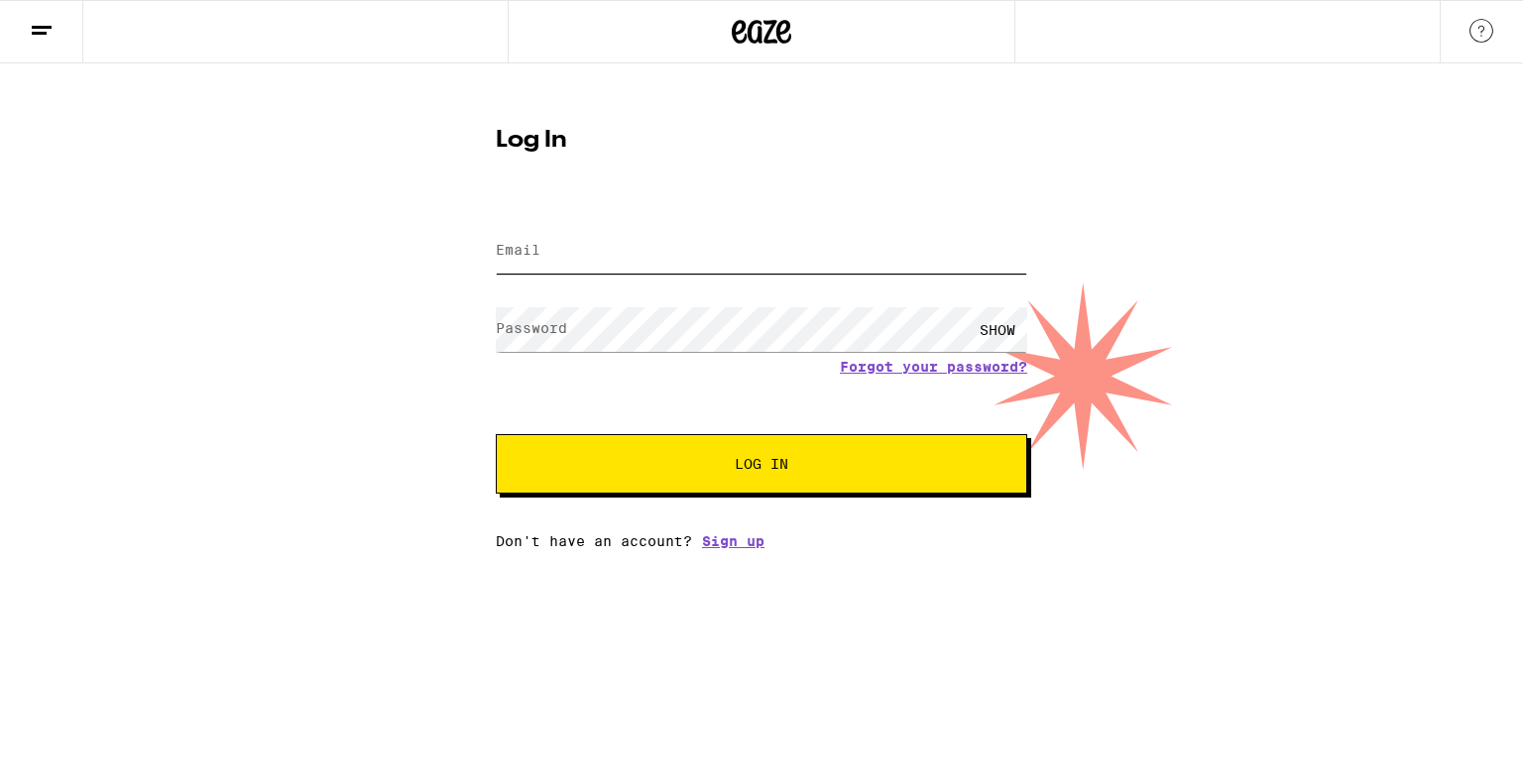 type on "sisird864@gmail.com" 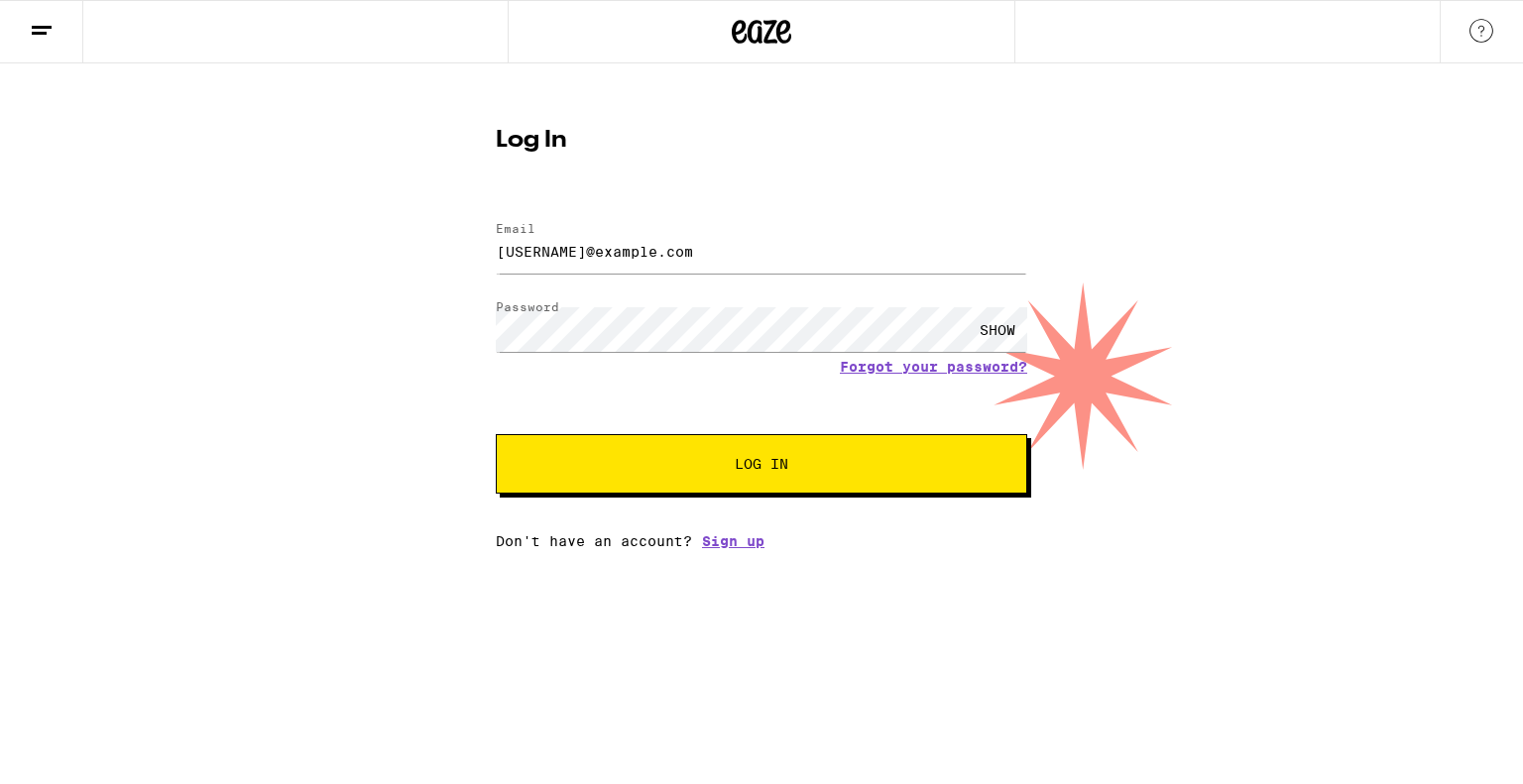 click on "Log In" at bounding box center [762, 464] 